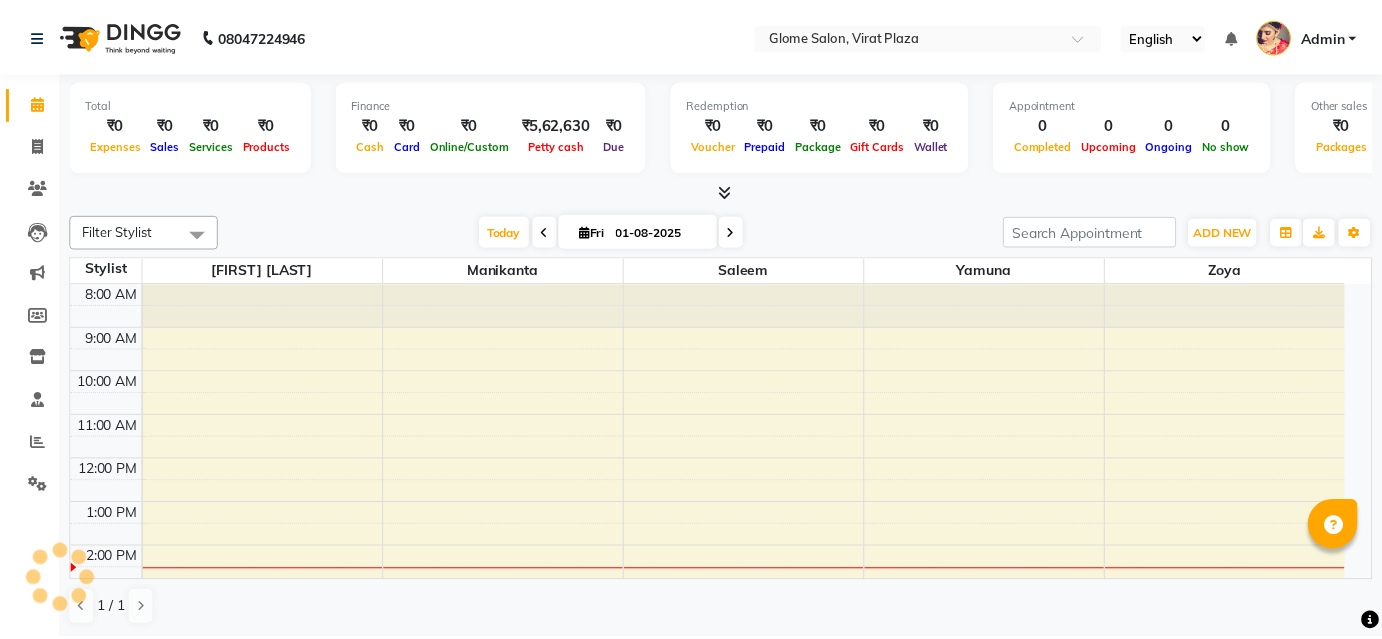 scroll, scrollTop: 0, scrollLeft: 0, axis: both 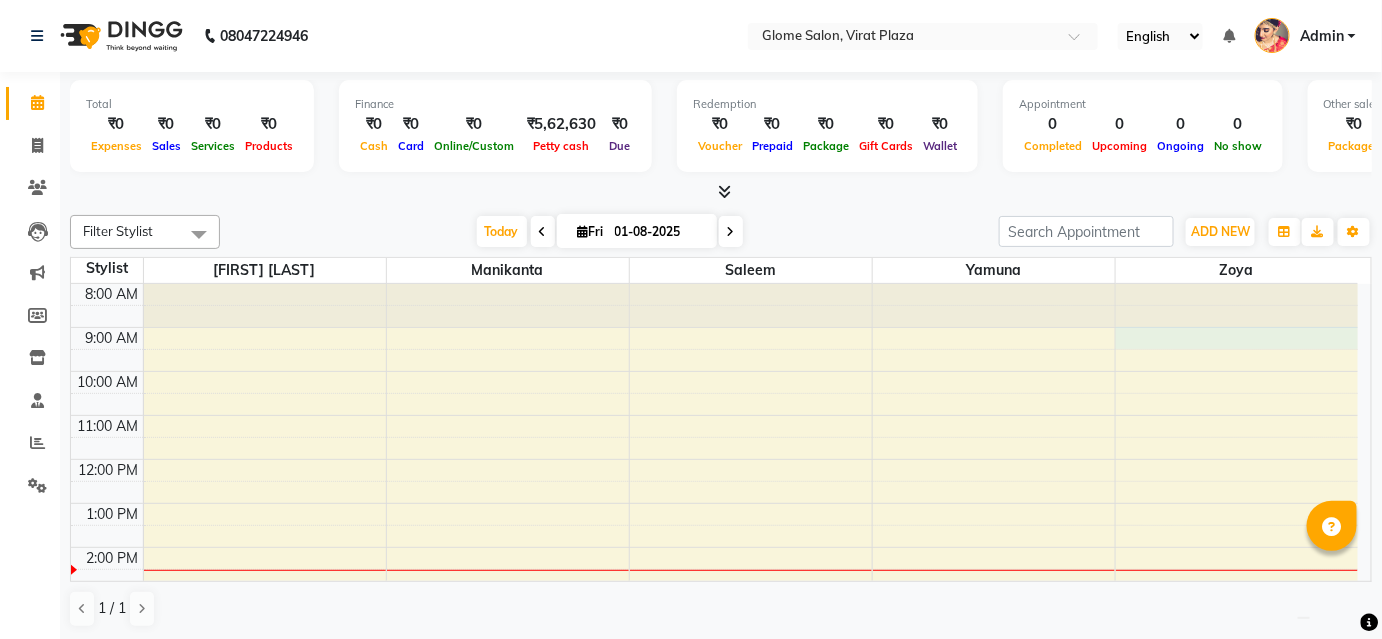 click on "8:00 AM 9:00 AM 10:00 AM 11:00 AM 12:00 PM 1:00 PM 2:00 PM 3:00 PM 4:00 PM 5:00 PM 6:00 PM 7:00 PM 8:00 PM" at bounding box center [714, 569] 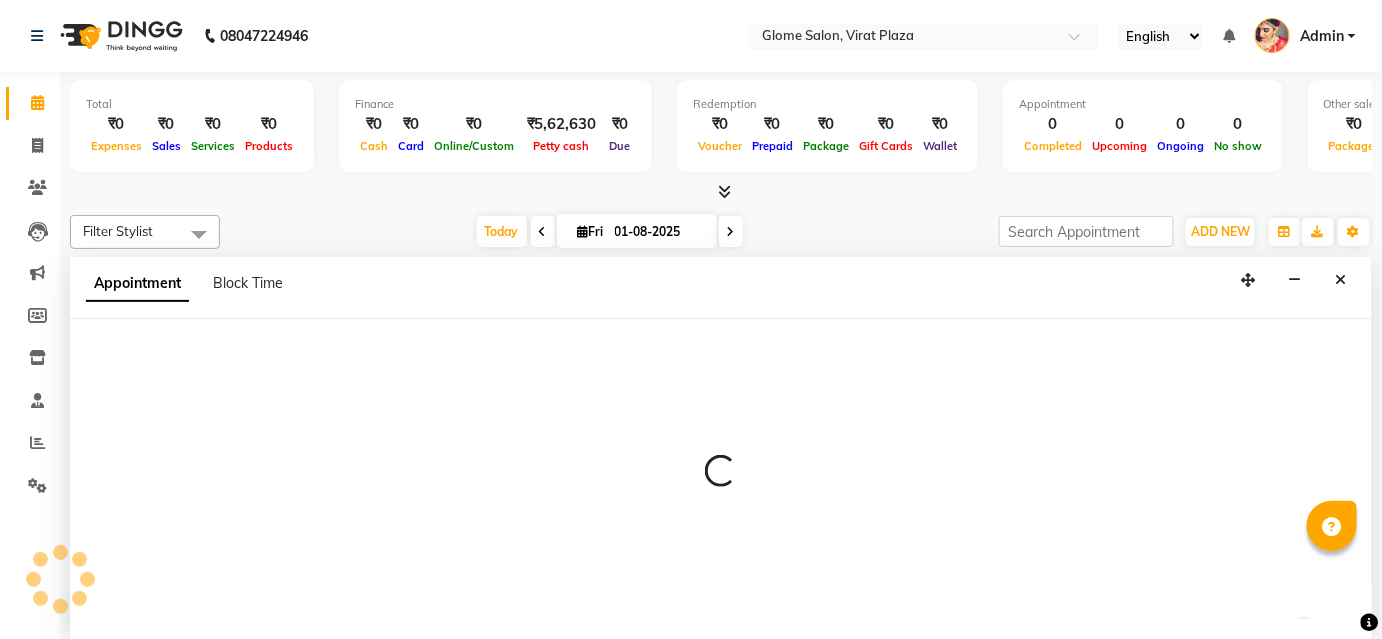 scroll, scrollTop: 0, scrollLeft: 0, axis: both 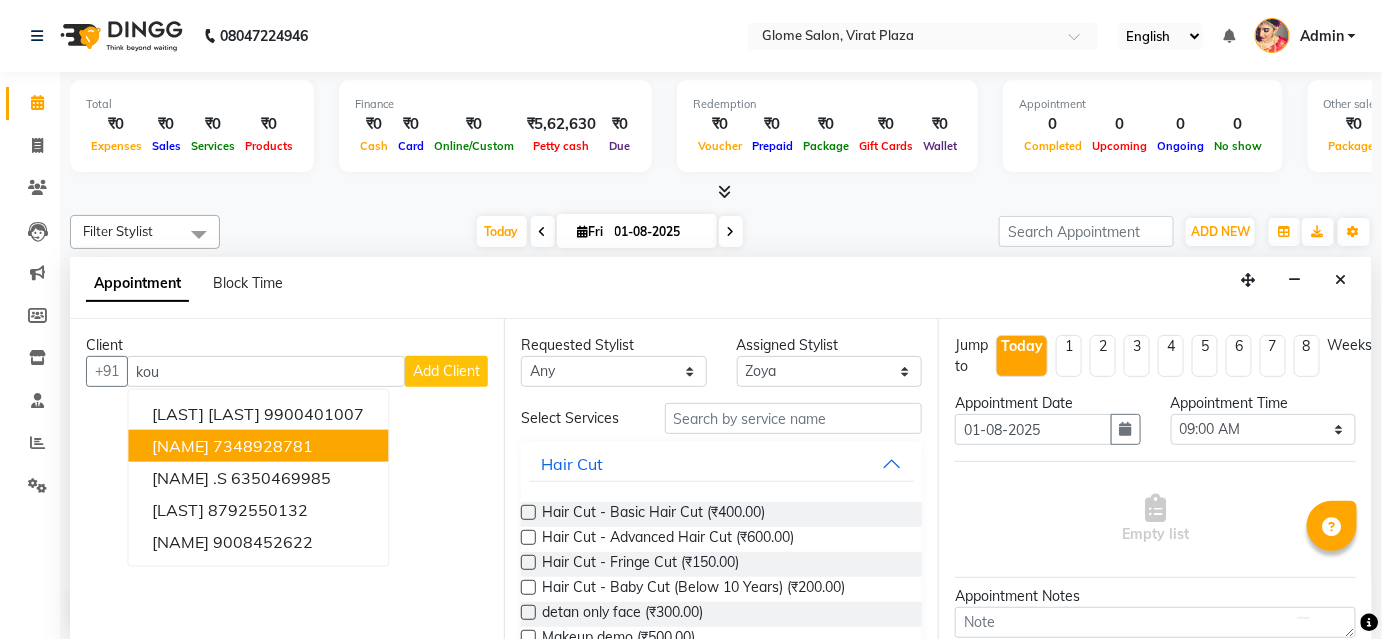 click on "7348928781" at bounding box center [263, 446] 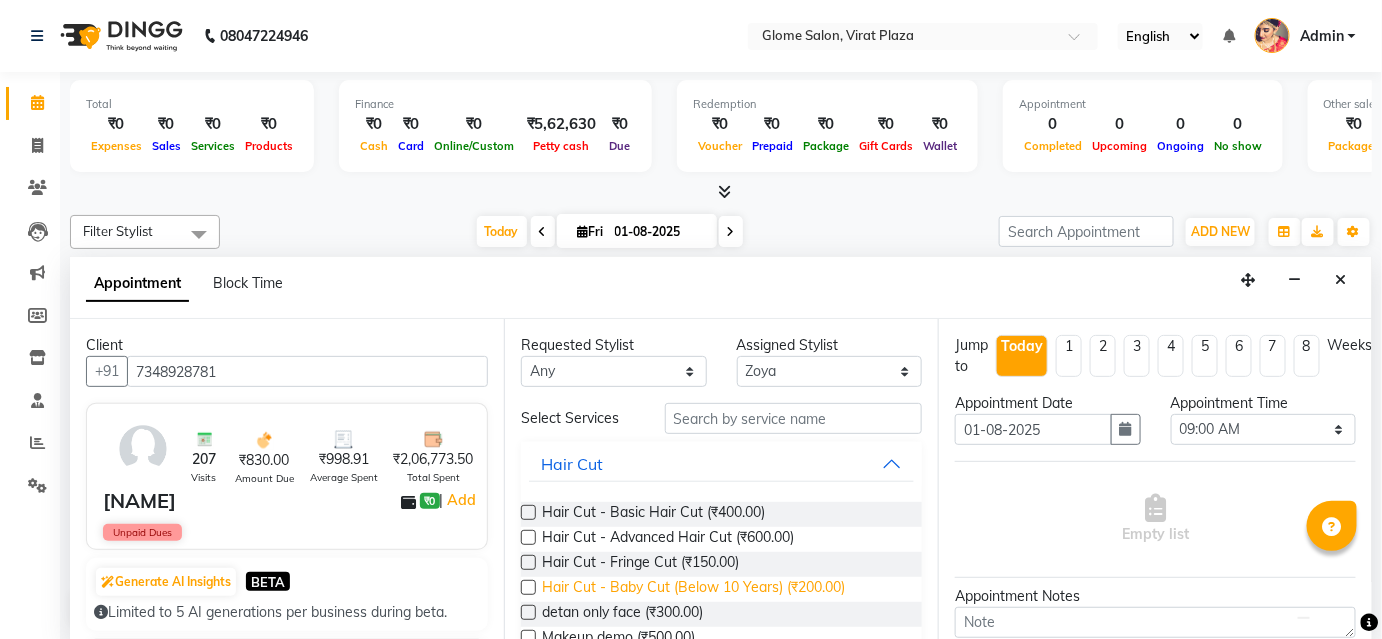 type on "7348928781" 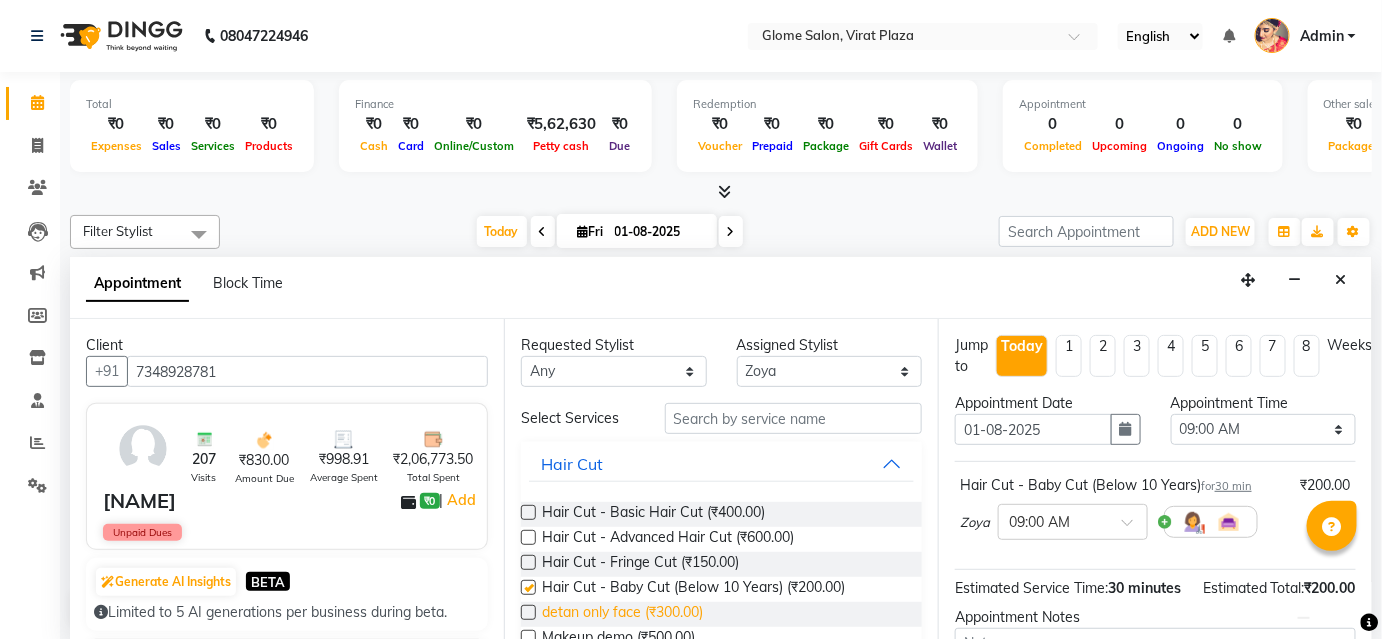checkbox on "false" 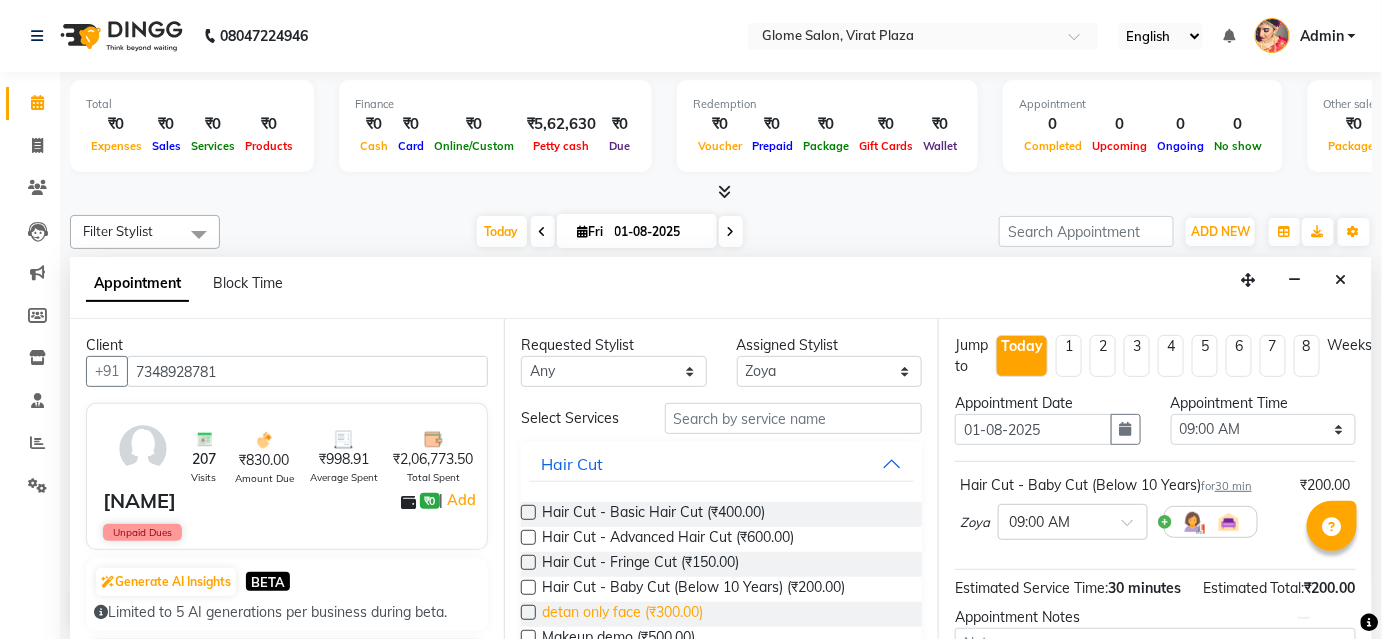 drag, startPoint x: 683, startPoint y: 609, endPoint x: 785, endPoint y: 551, distance: 117.33712 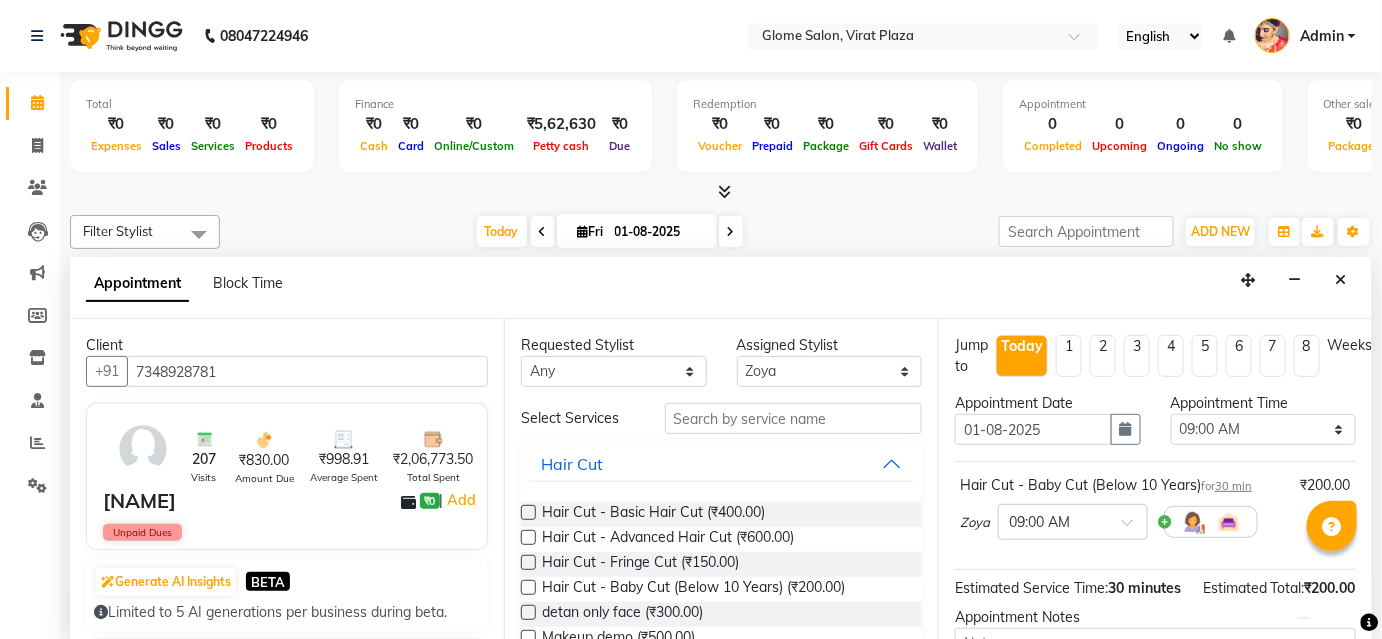 click on "detan only face (₹300.00)" at bounding box center (622, 614) 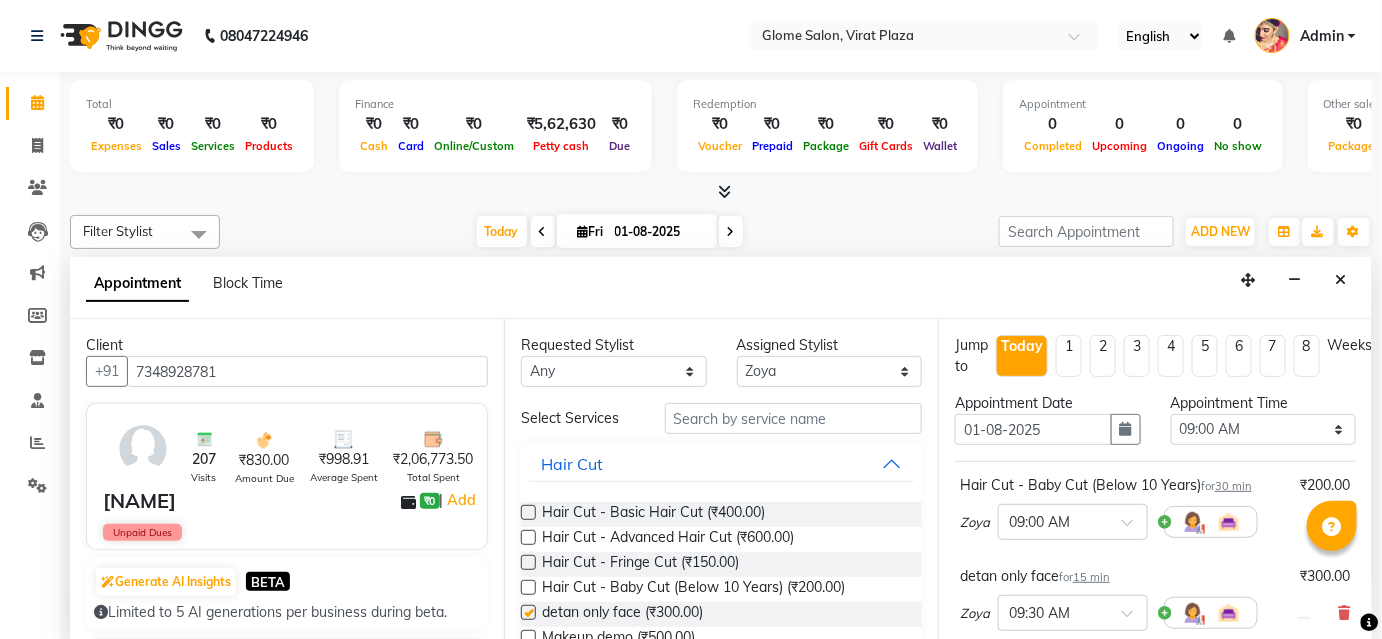 checkbox on "false" 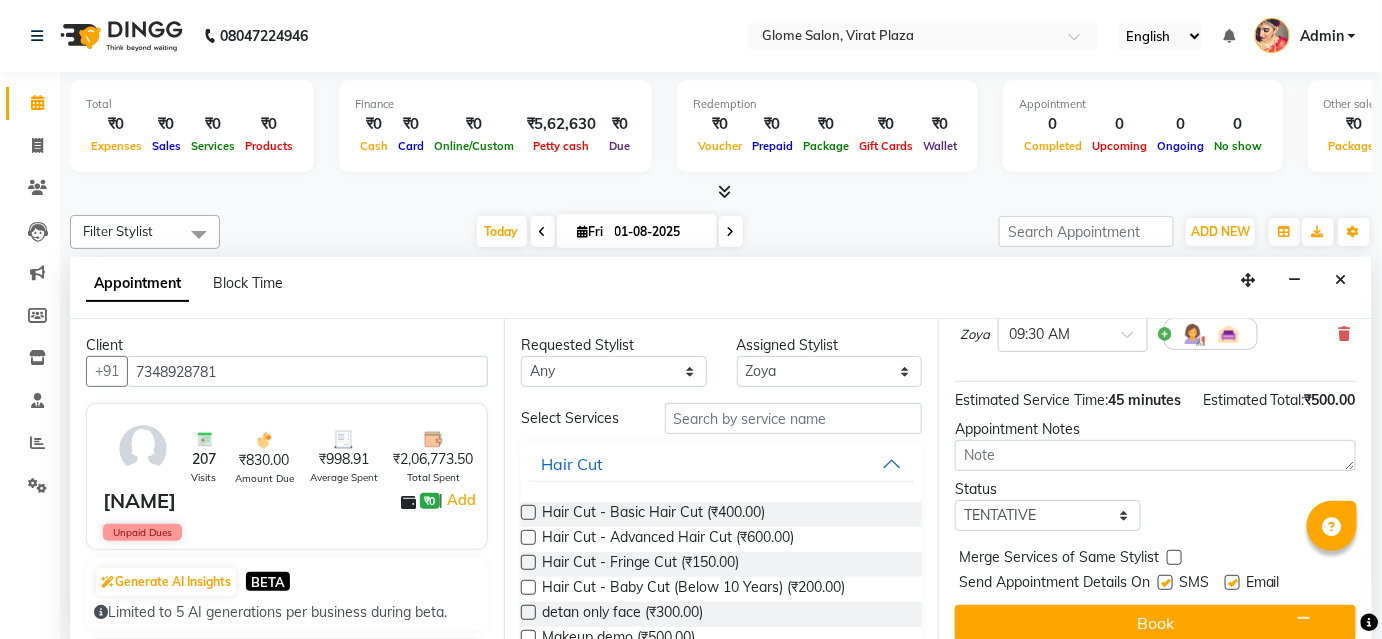 scroll, scrollTop: 315, scrollLeft: 0, axis: vertical 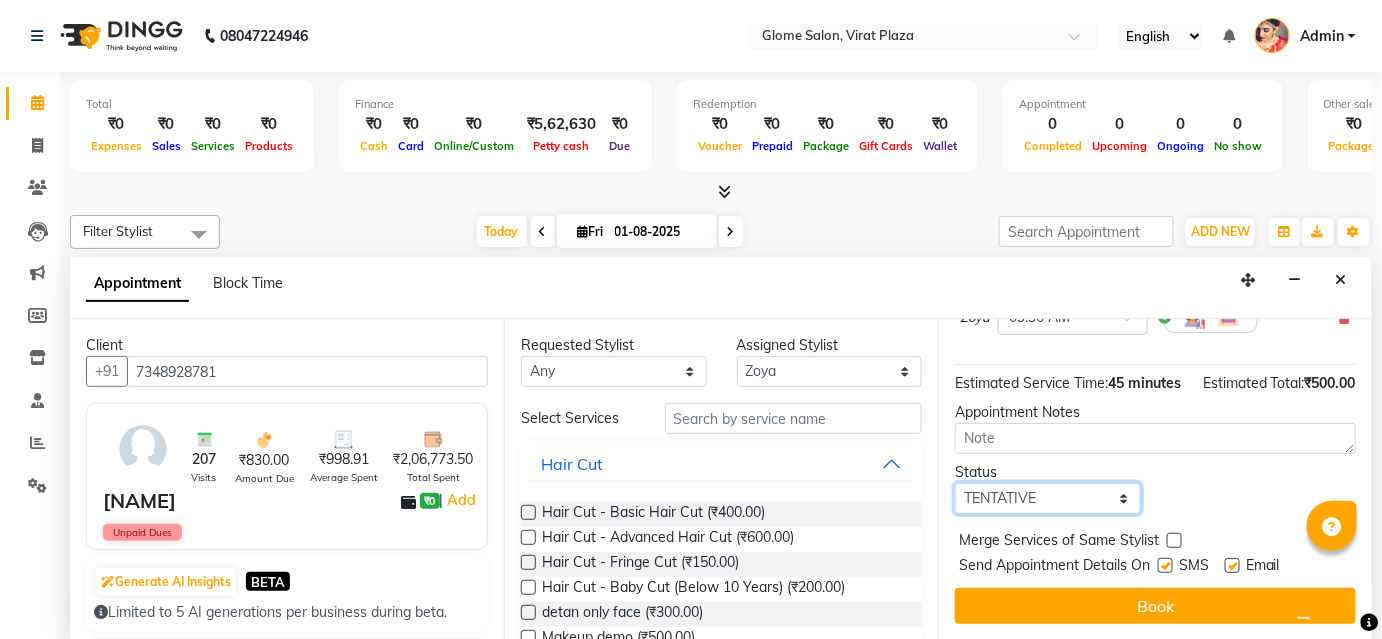 click on "Select TENTATIVE CONFIRM CHECK-IN UPCOMING" at bounding box center (1048, 498) 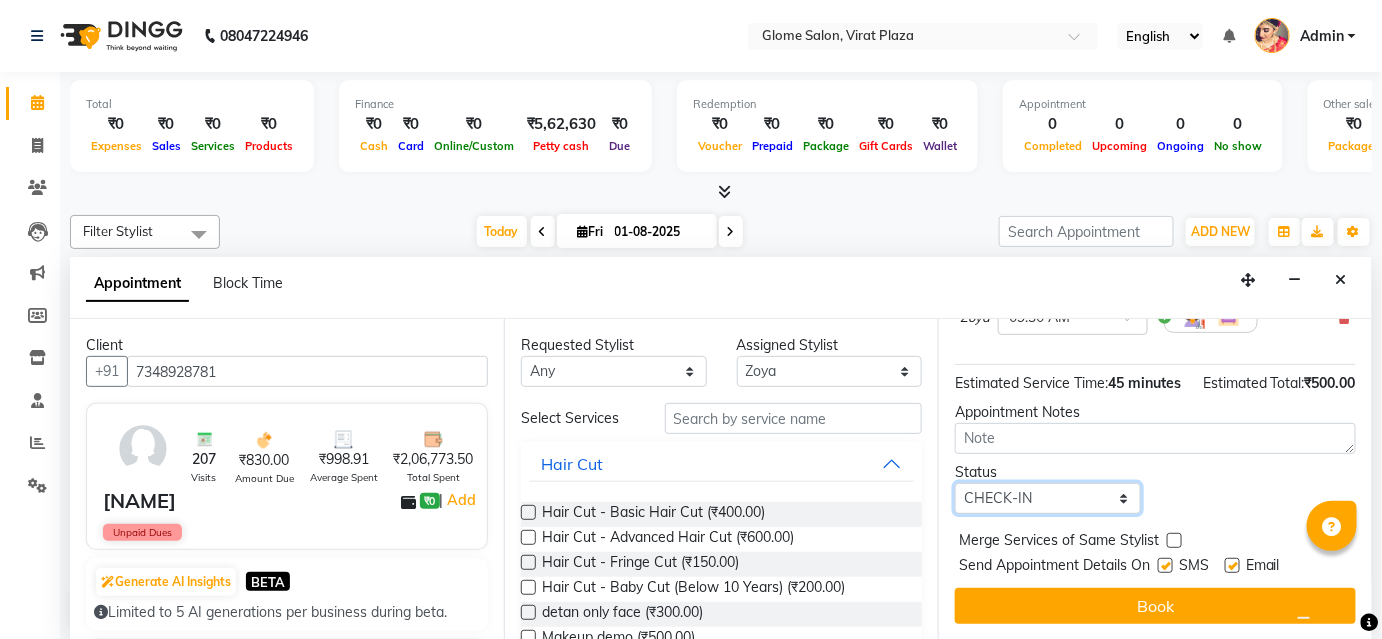 click on "Select TENTATIVE CONFIRM CHECK-IN UPCOMING" at bounding box center [1048, 498] 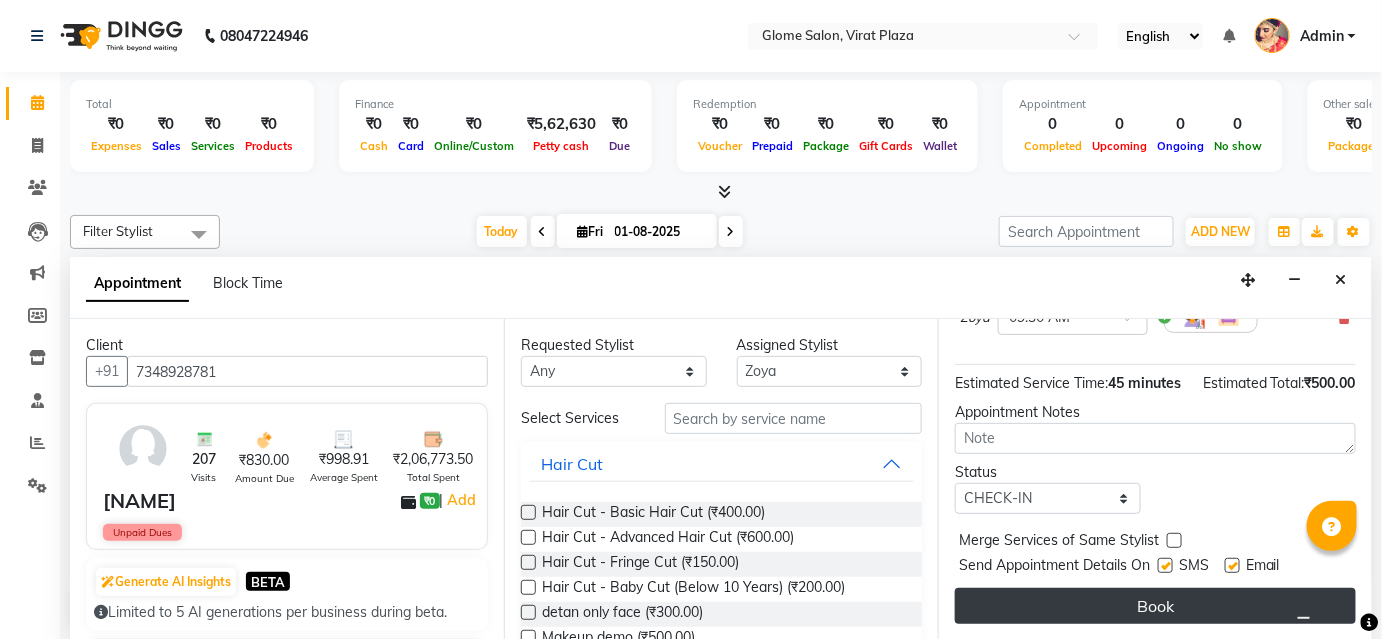 click on "Book" at bounding box center (1155, 606) 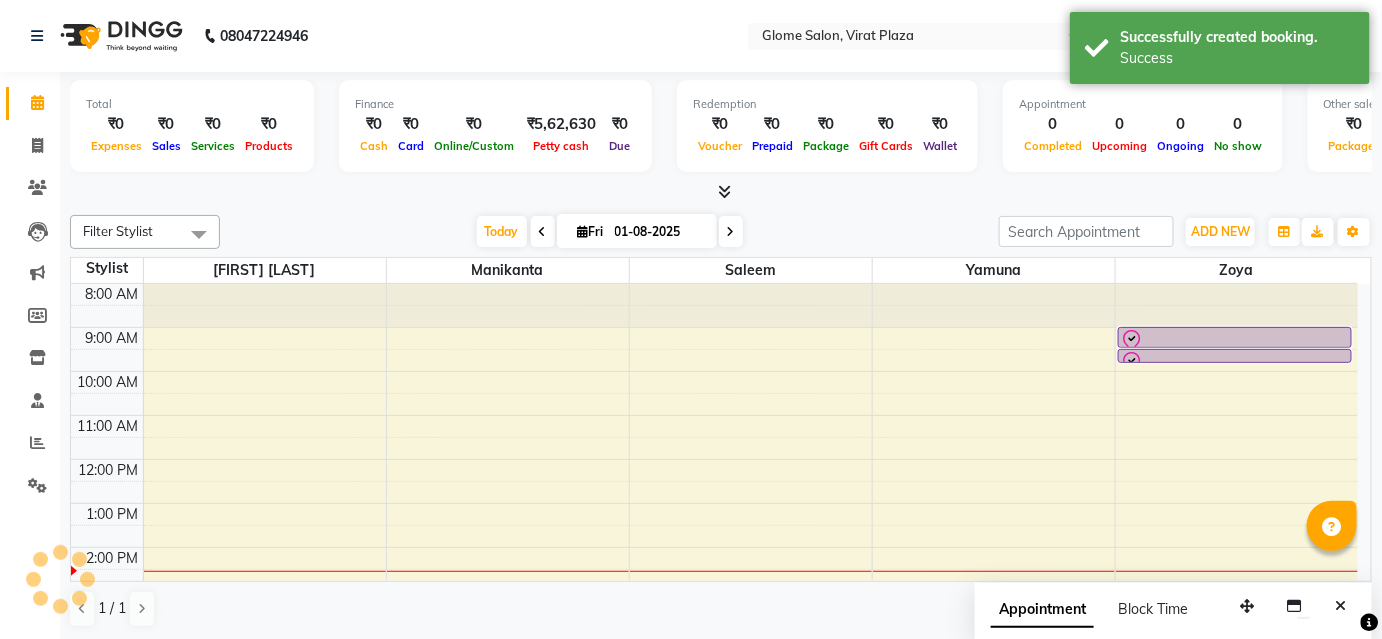 scroll, scrollTop: 0, scrollLeft: 0, axis: both 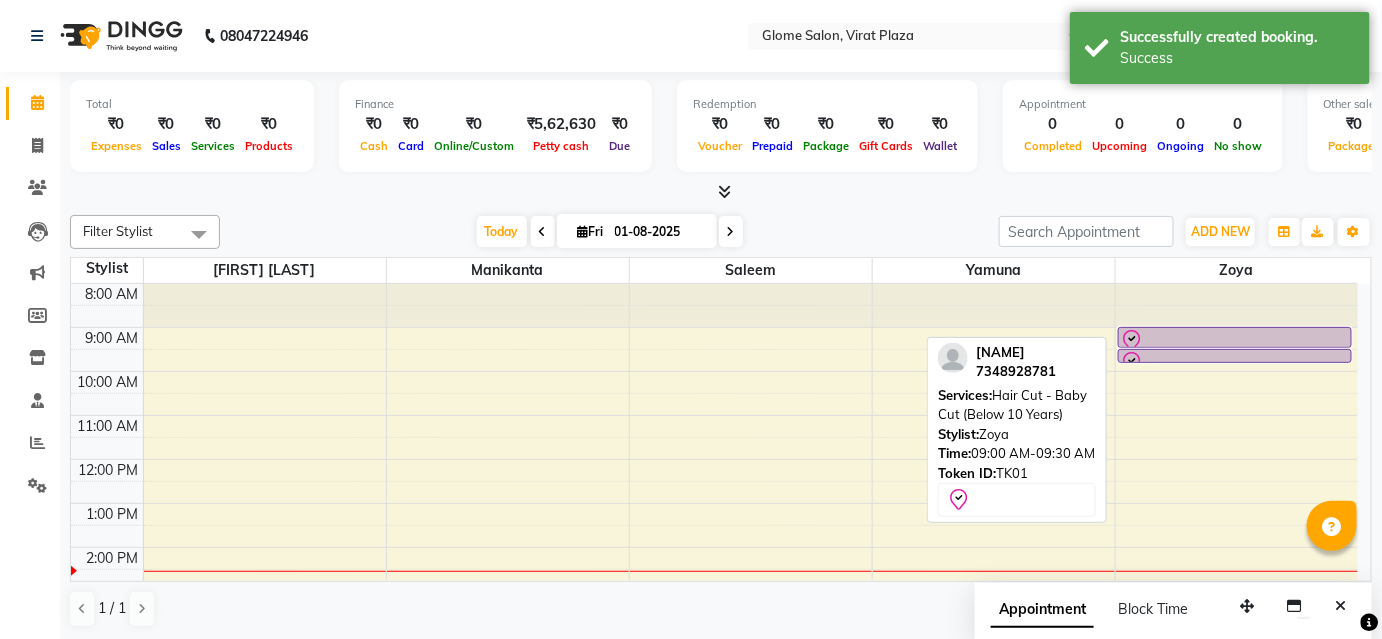 click at bounding box center (1235, 347) 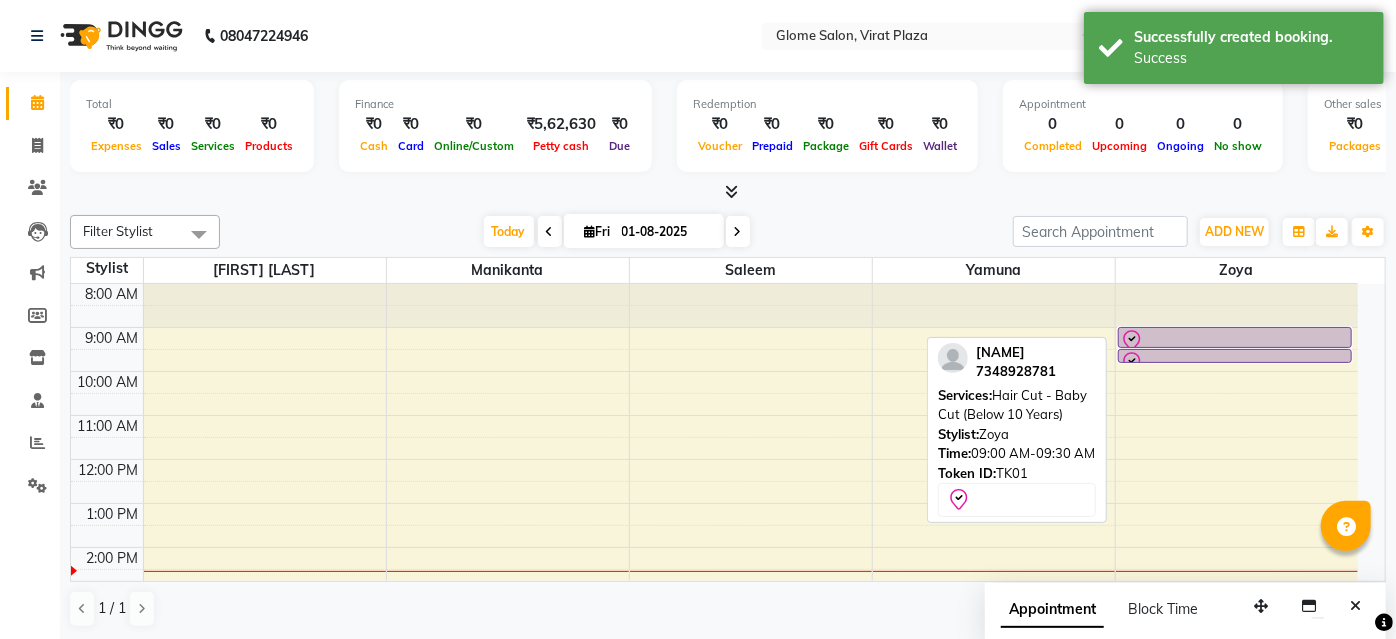 select on "8" 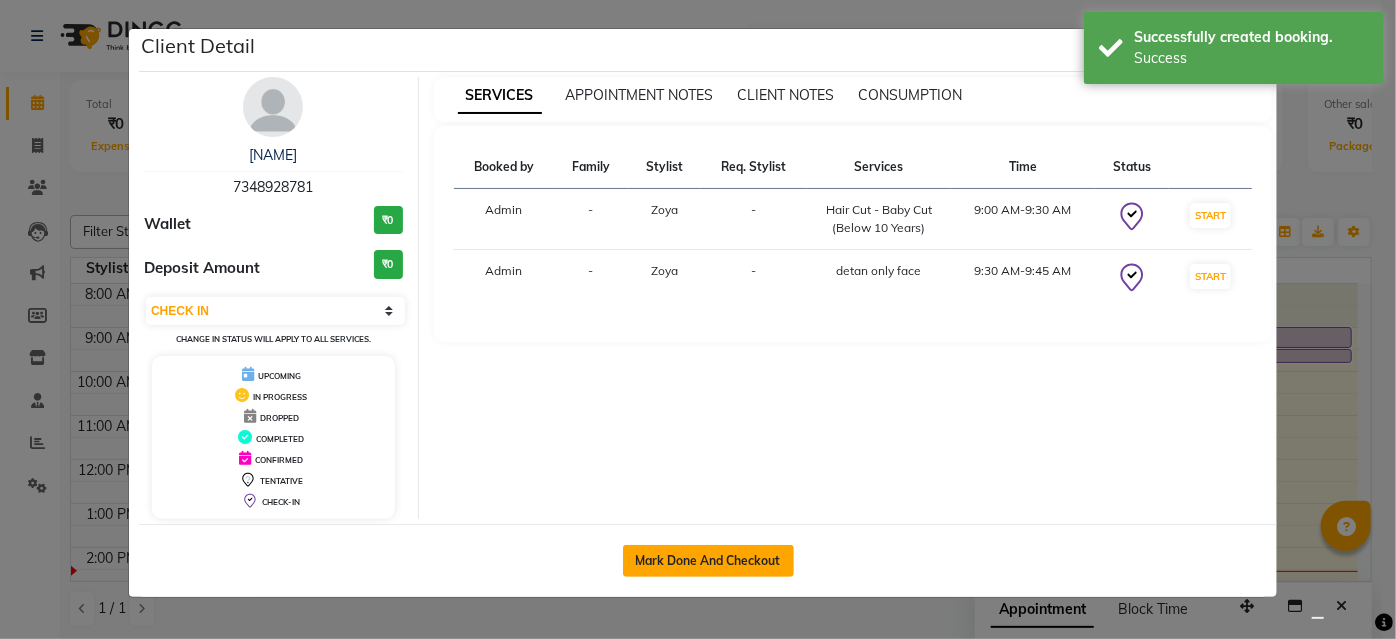 click on "Mark Done And Checkout" 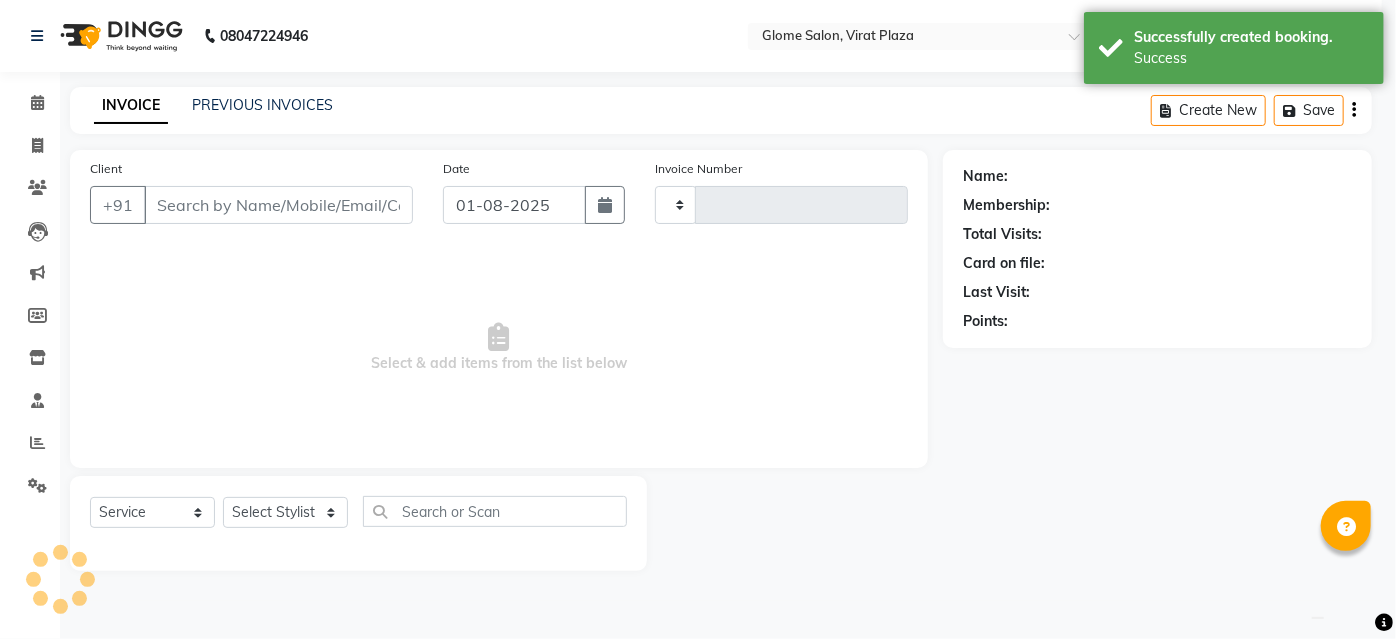 type on "1705" 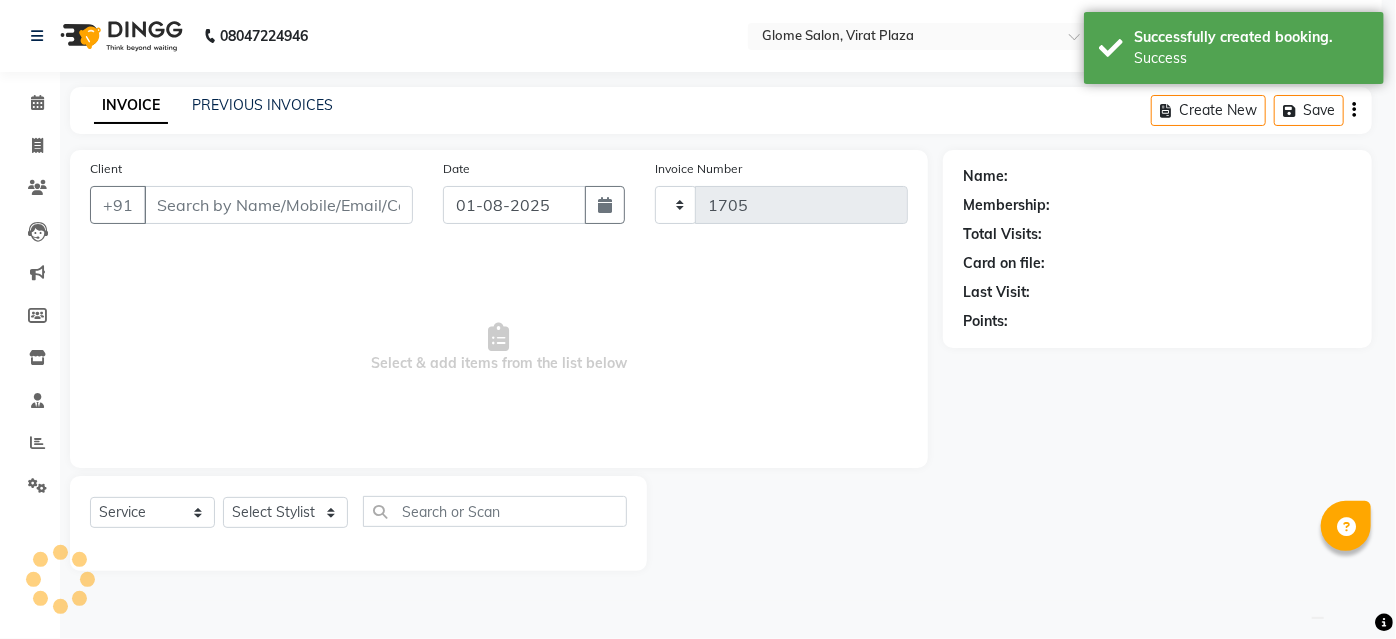 select on "5199" 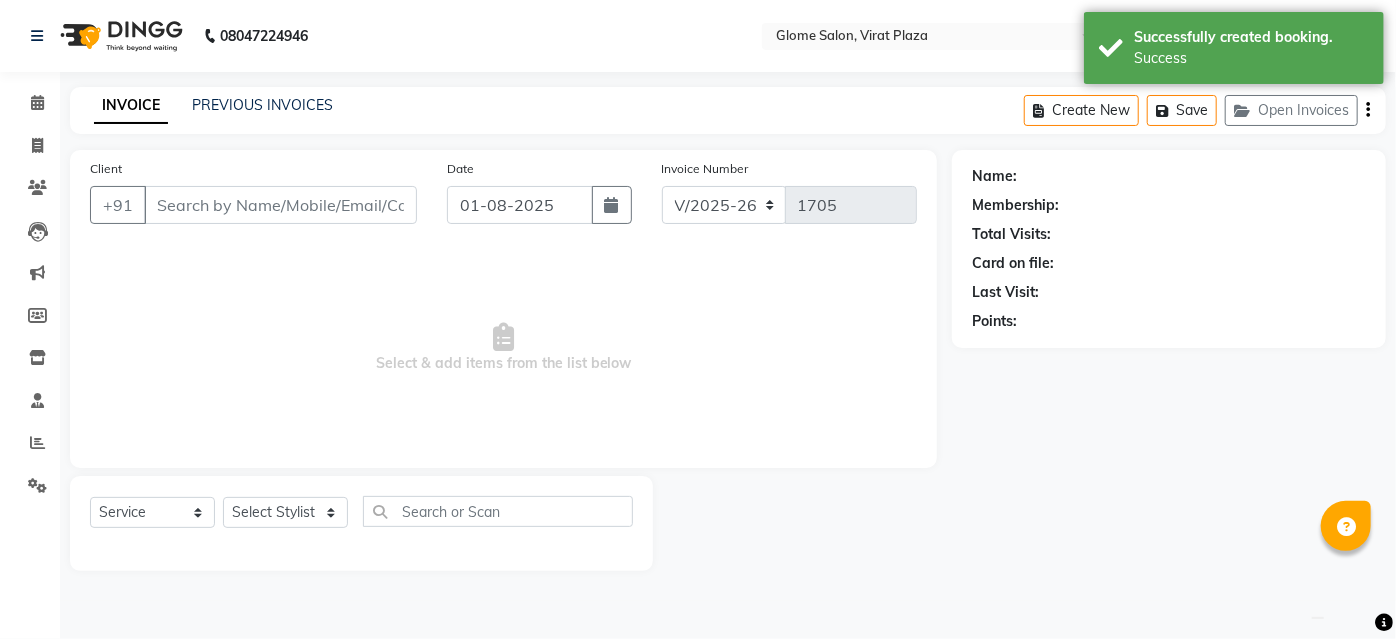 type on "7348928781" 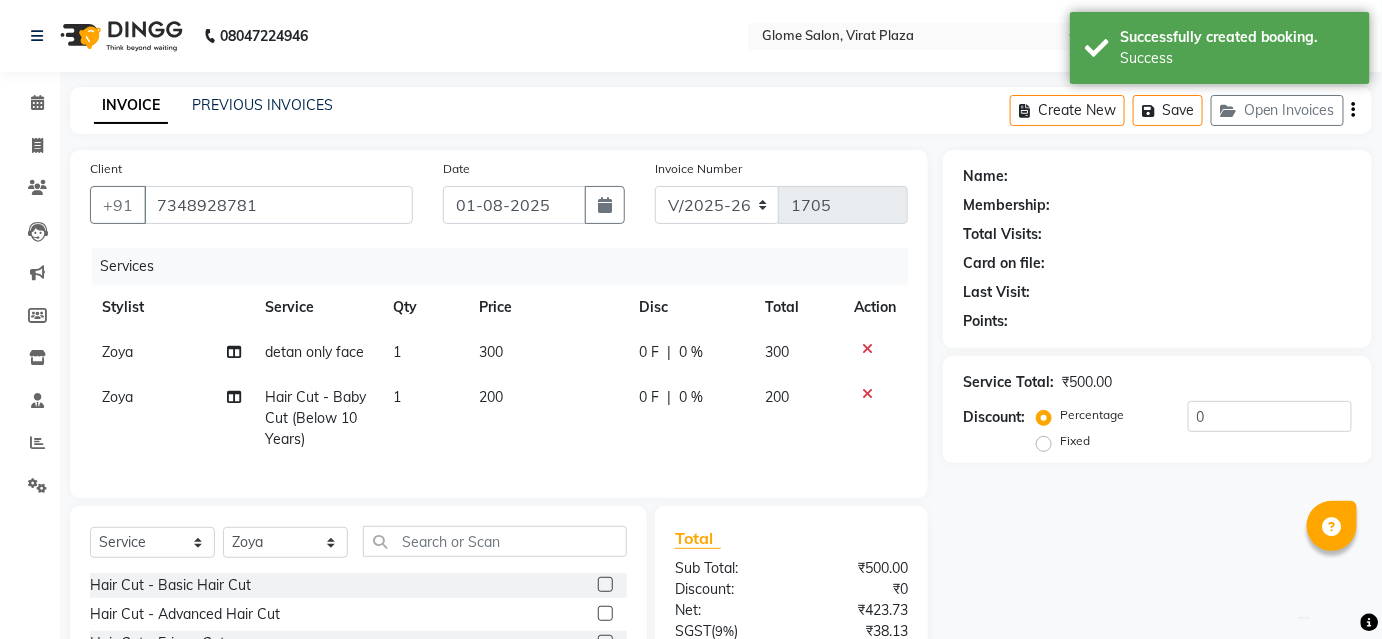select on "1: Object" 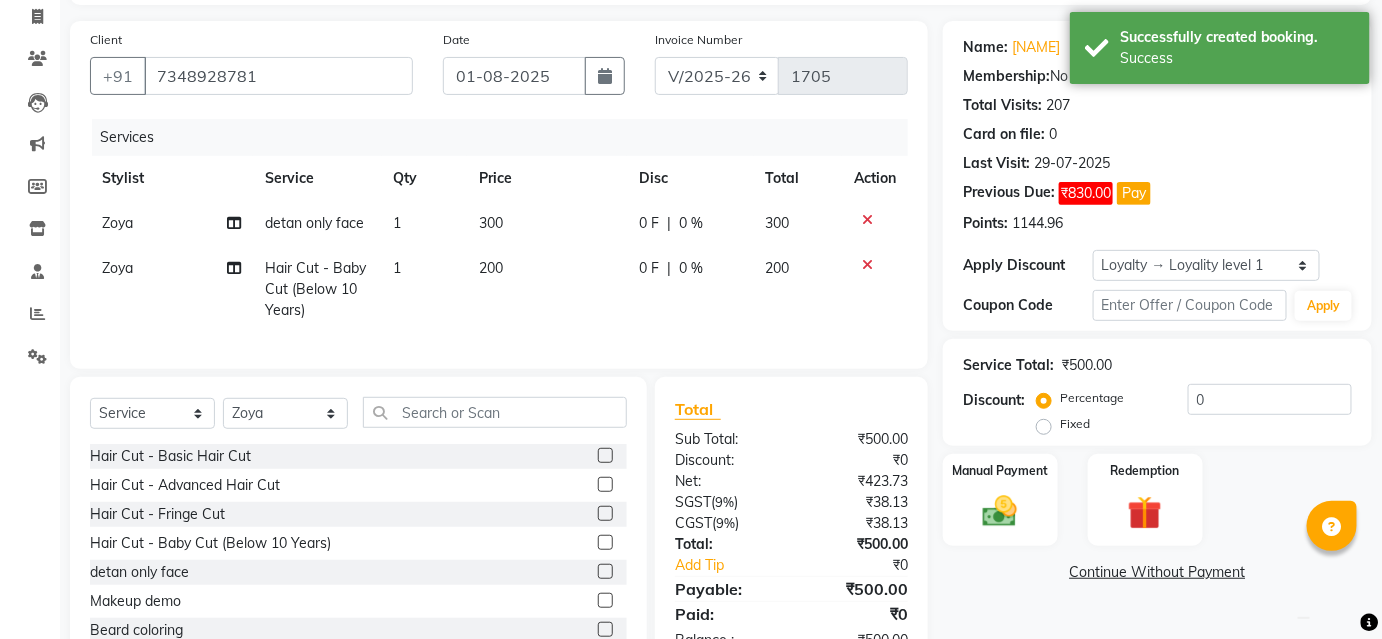 scroll, scrollTop: 205, scrollLeft: 0, axis: vertical 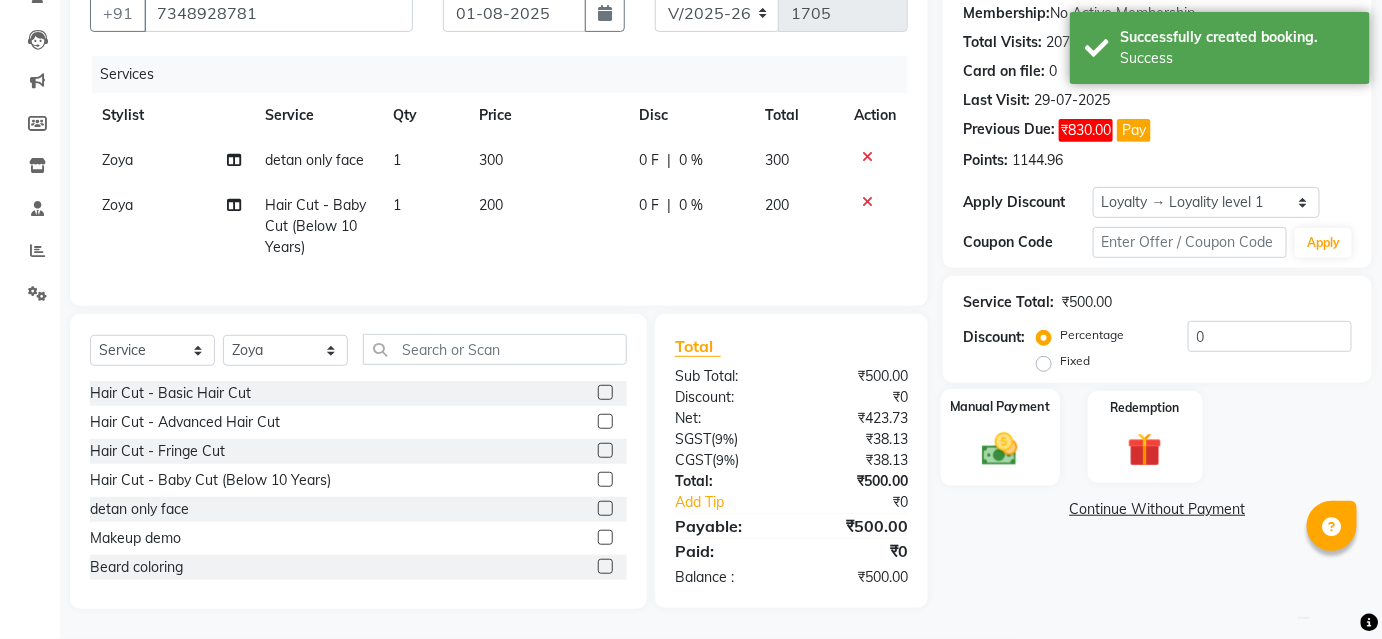 click 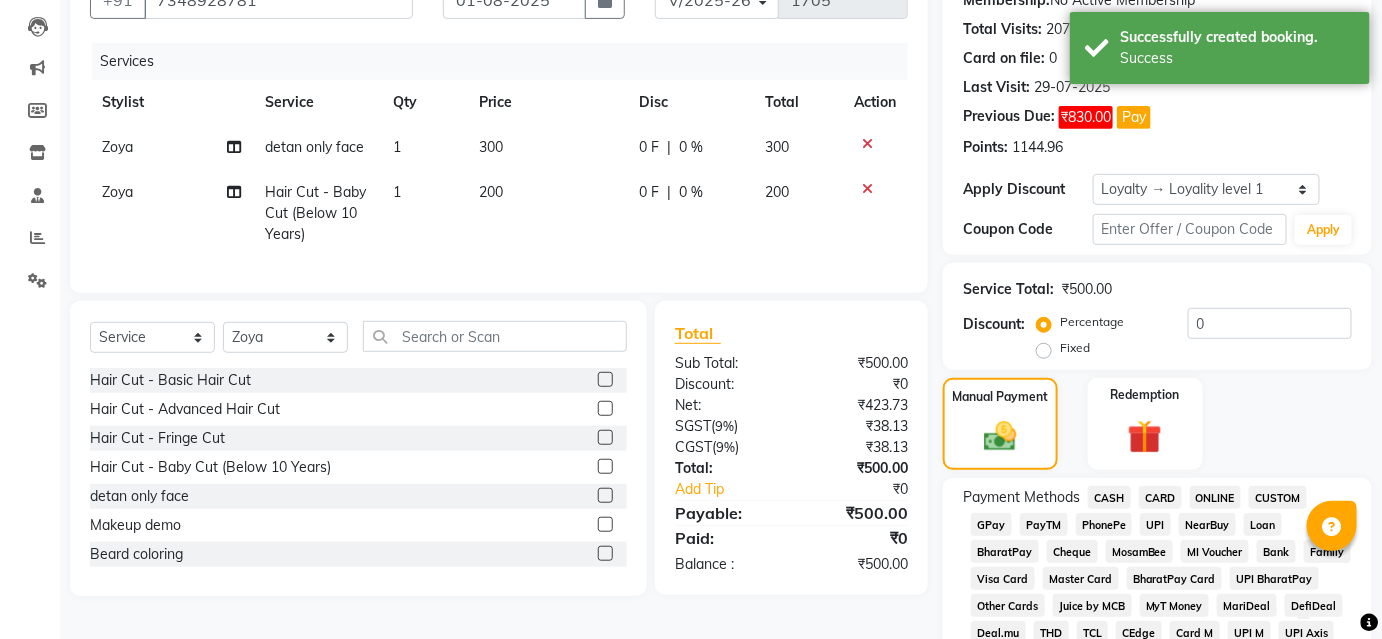 scroll, scrollTop: 296, scrollLeft: 0, axis: vertical 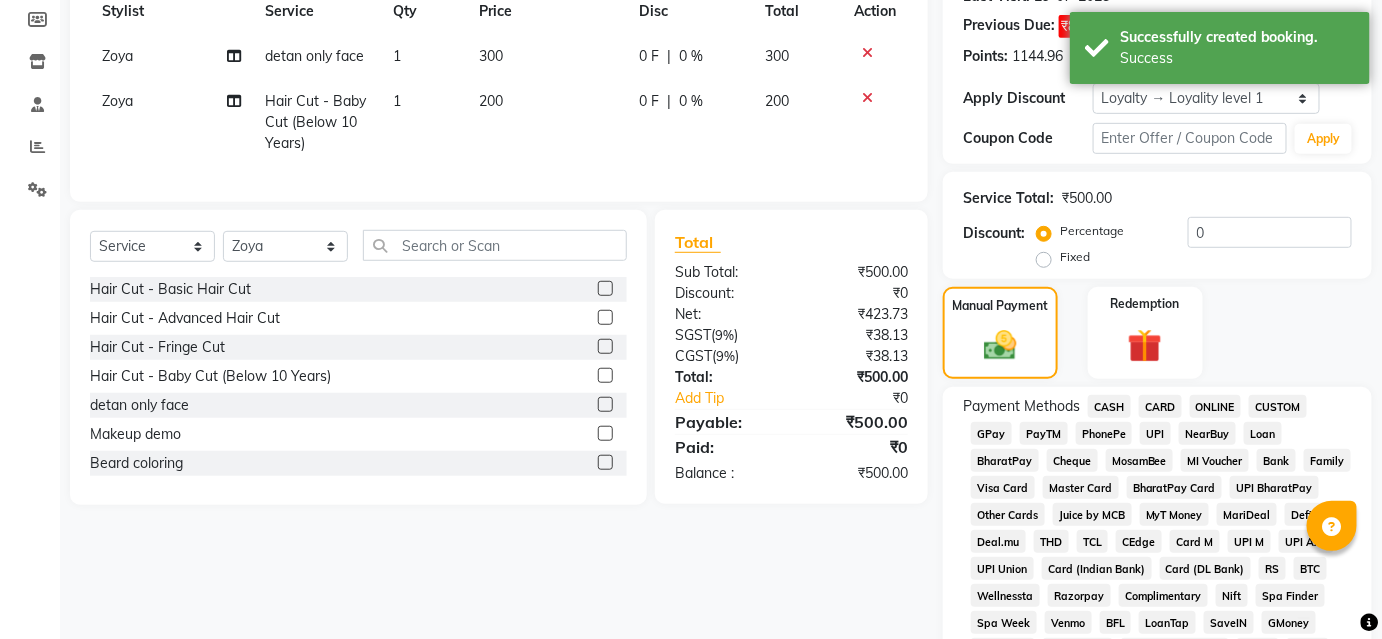 click on "CASH" 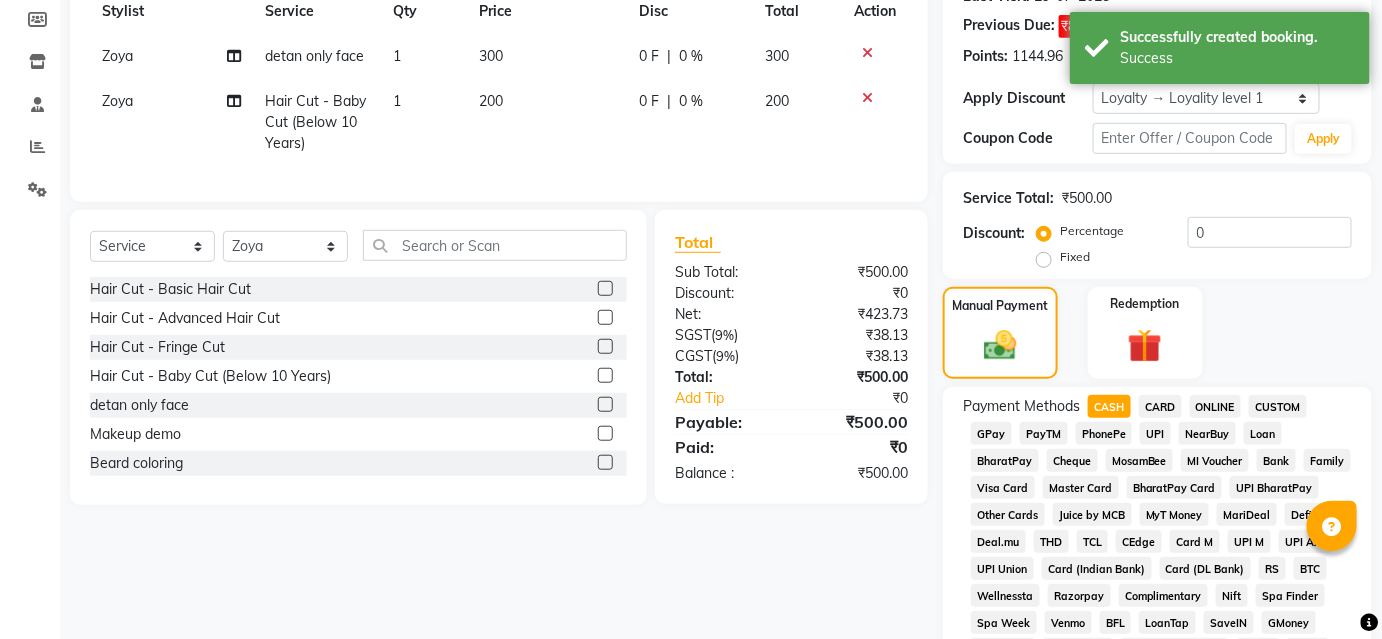 scroll, scrollTop: 841, scrollLeft: 0, axis: vertical 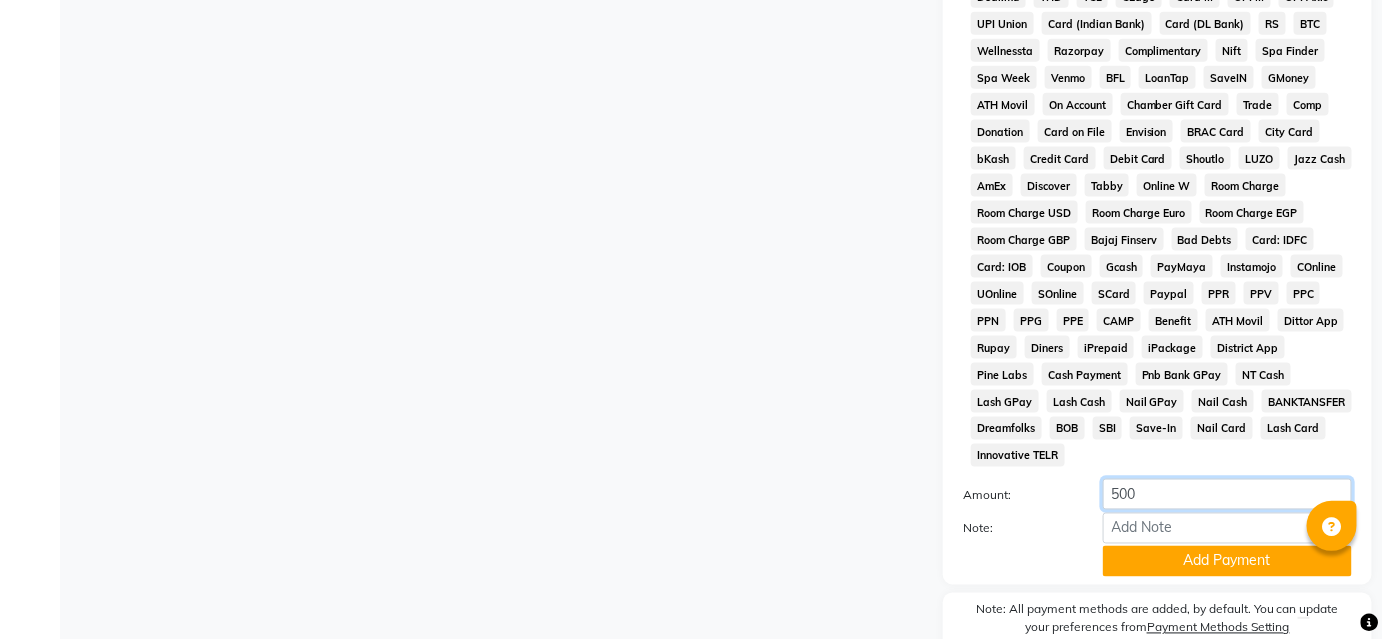click on "500" 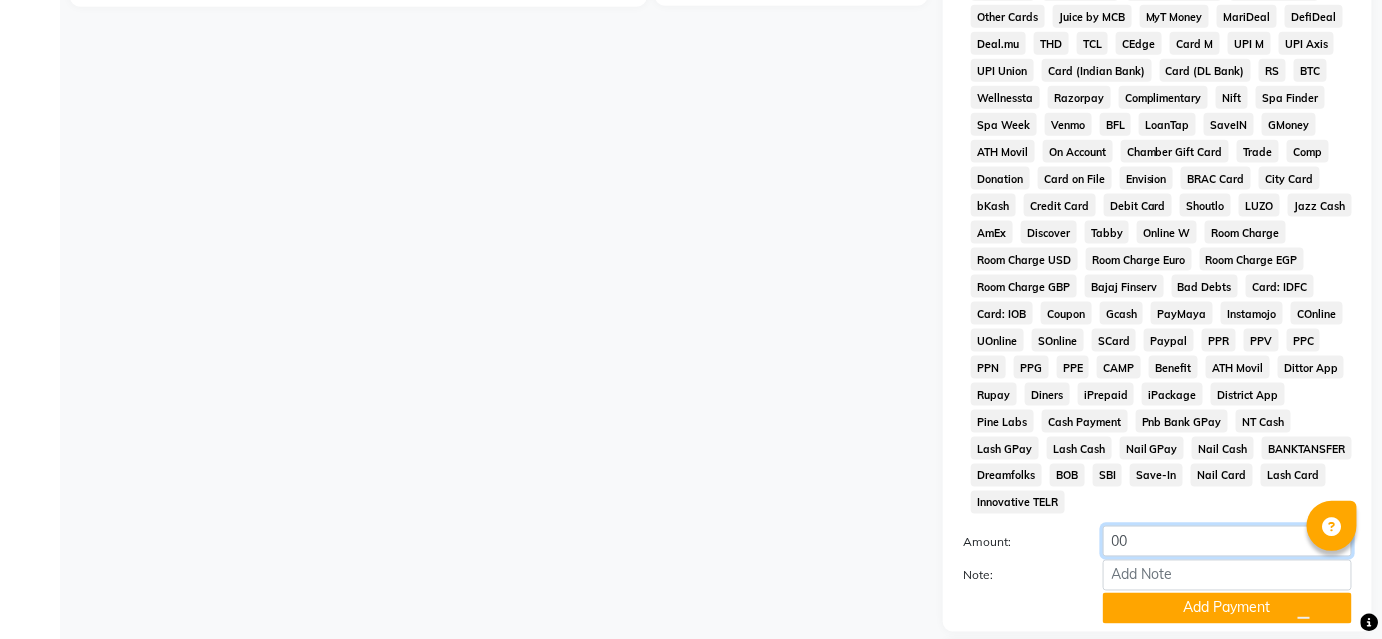 scroll, scrollTop: 841, scrollLeft: 0, axis: vertical 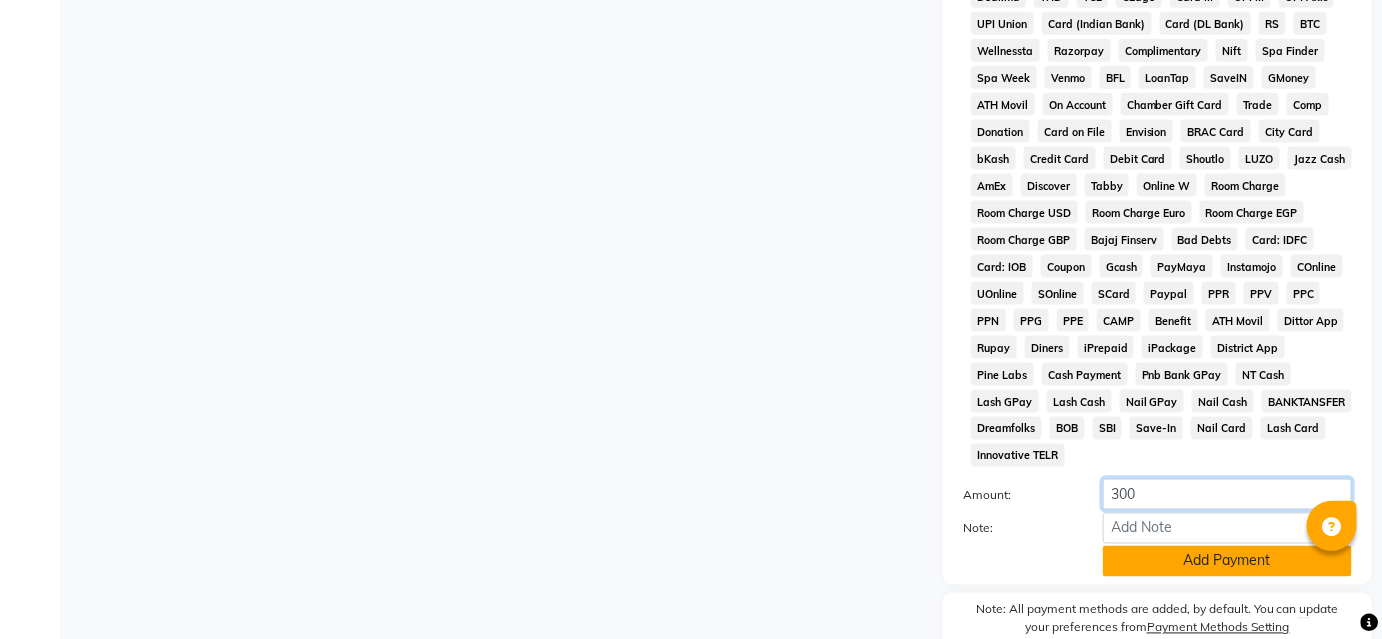 type on "300" 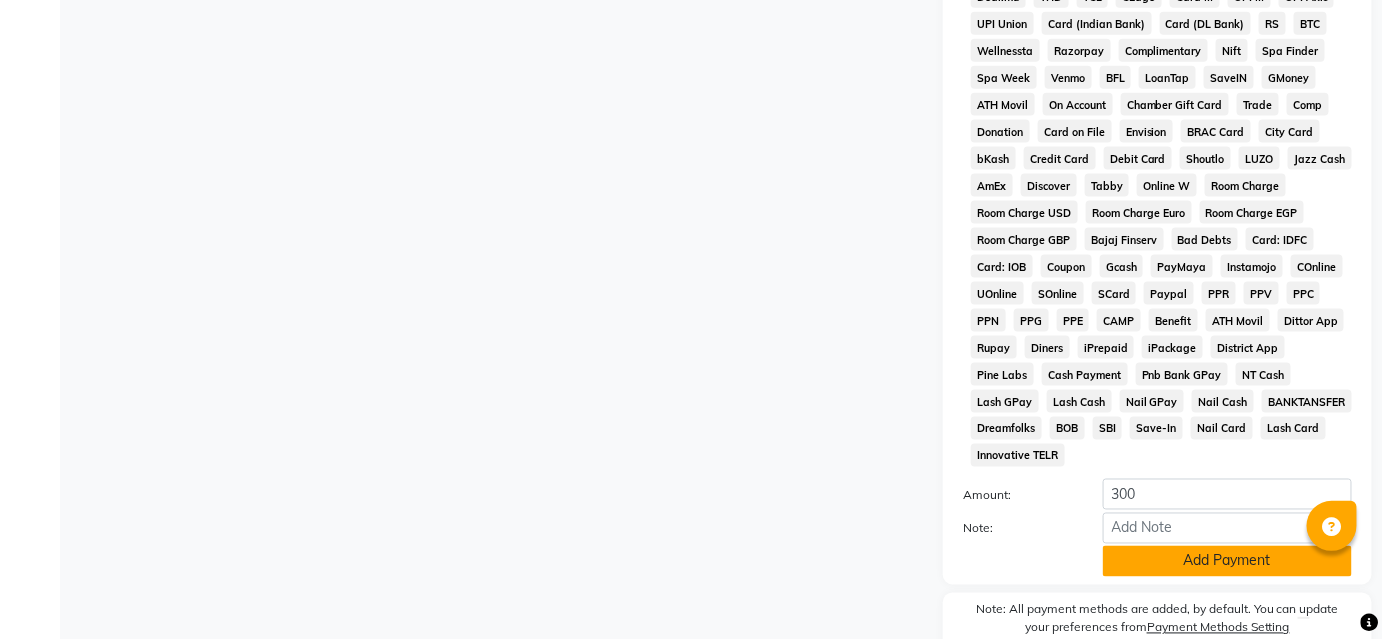 click on "Add Payment" 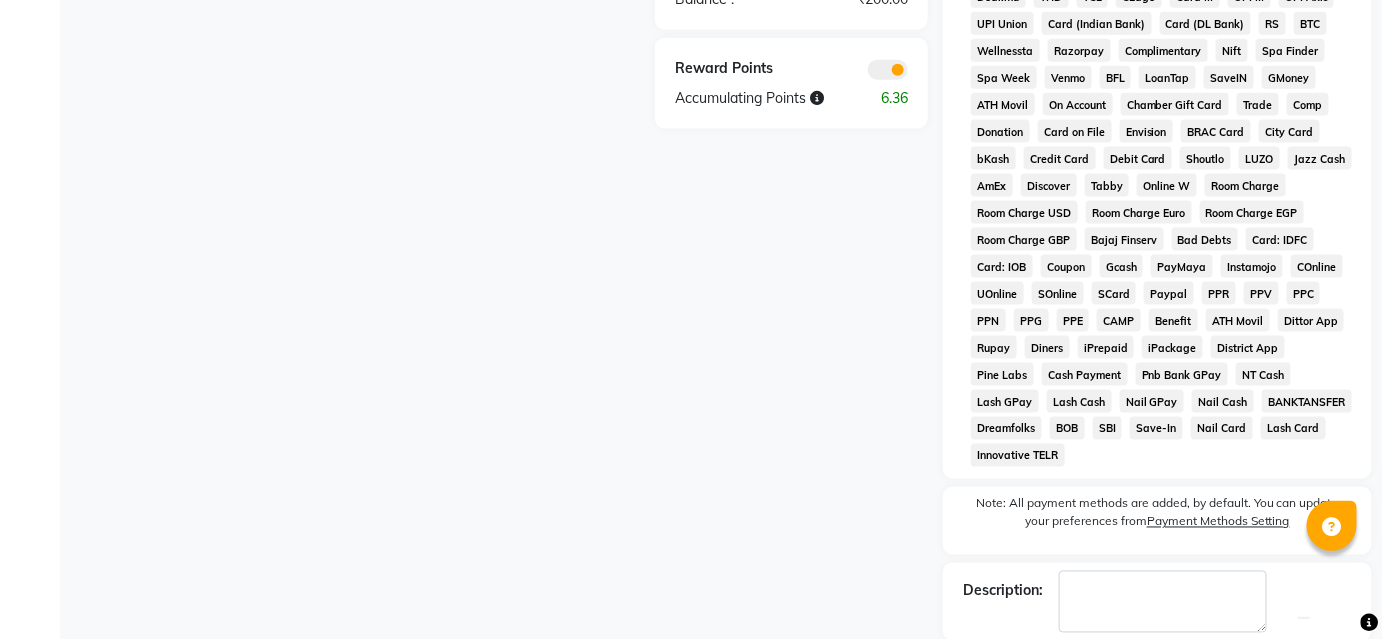scroll, scrollTop: 386, scrollLeft: 0, axis: vertical 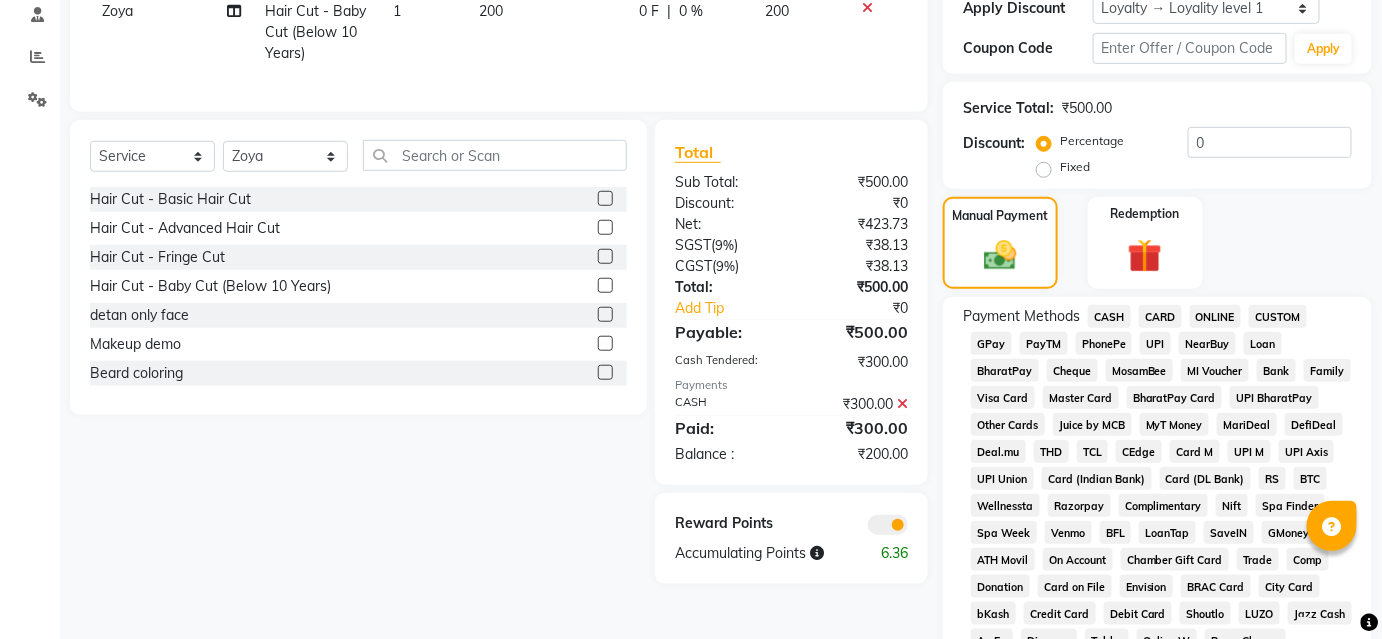 click on "UPI" 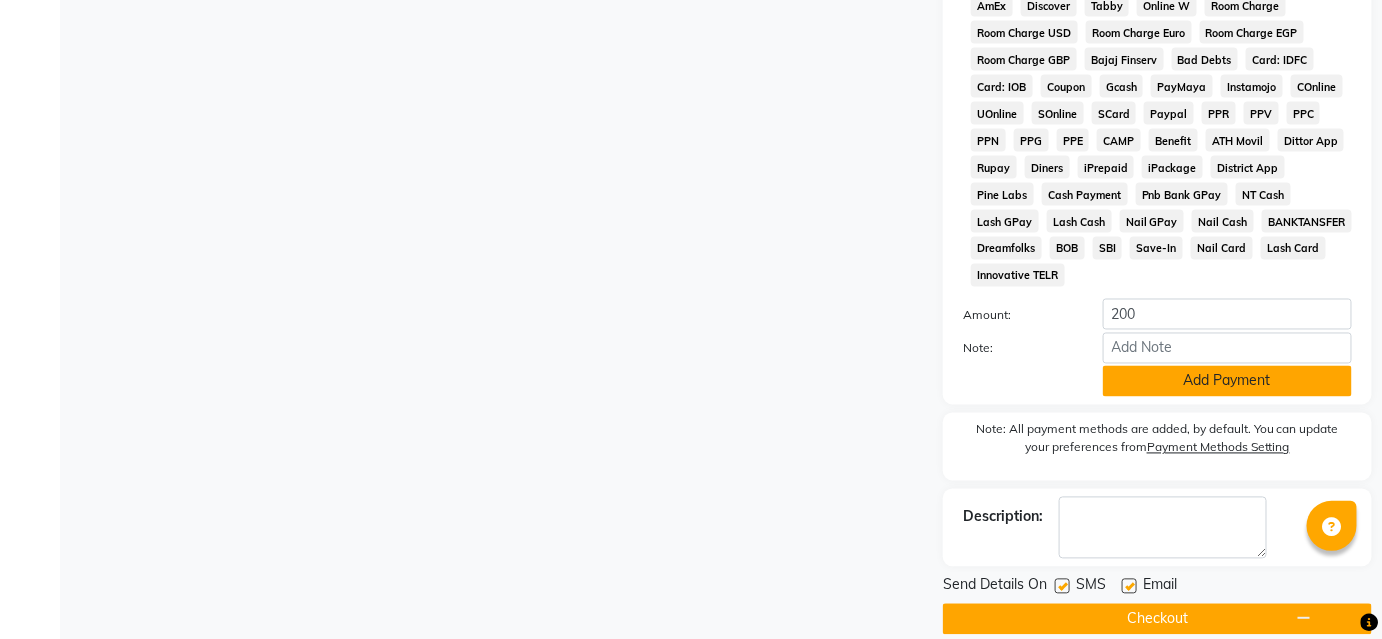click on "Add Payment" 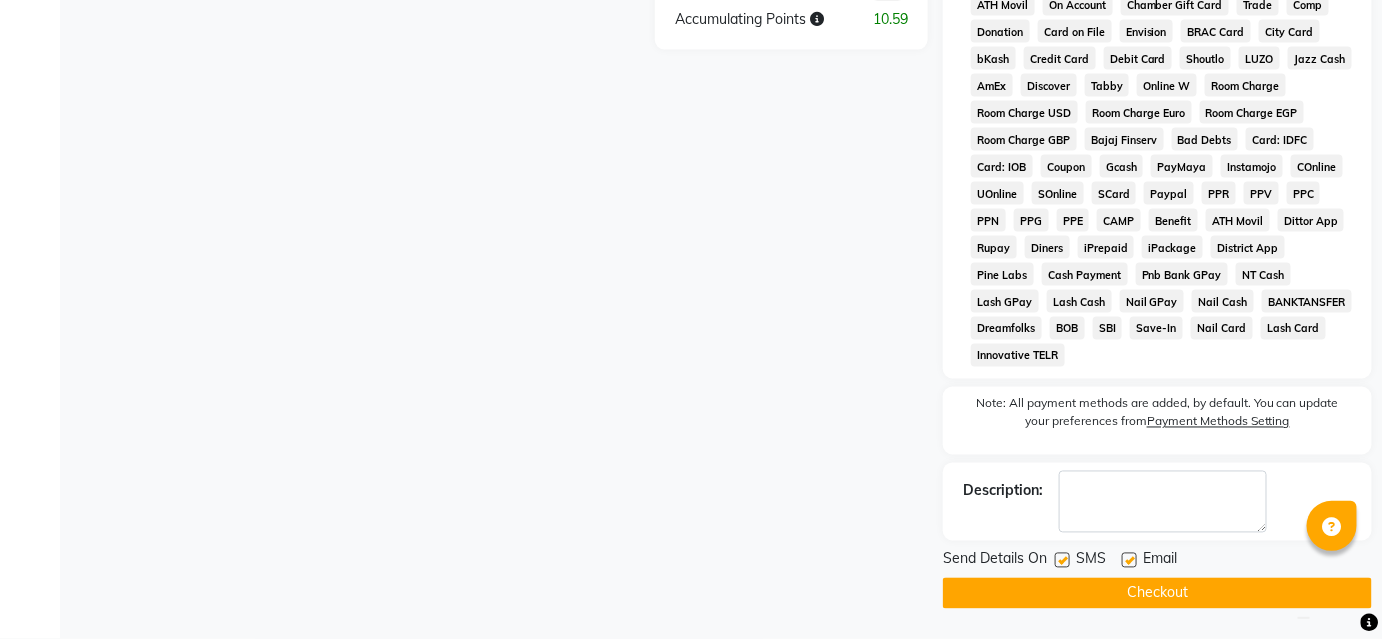 scroll, scrollTop: 915, scrollLeft: 0, axis: vertical 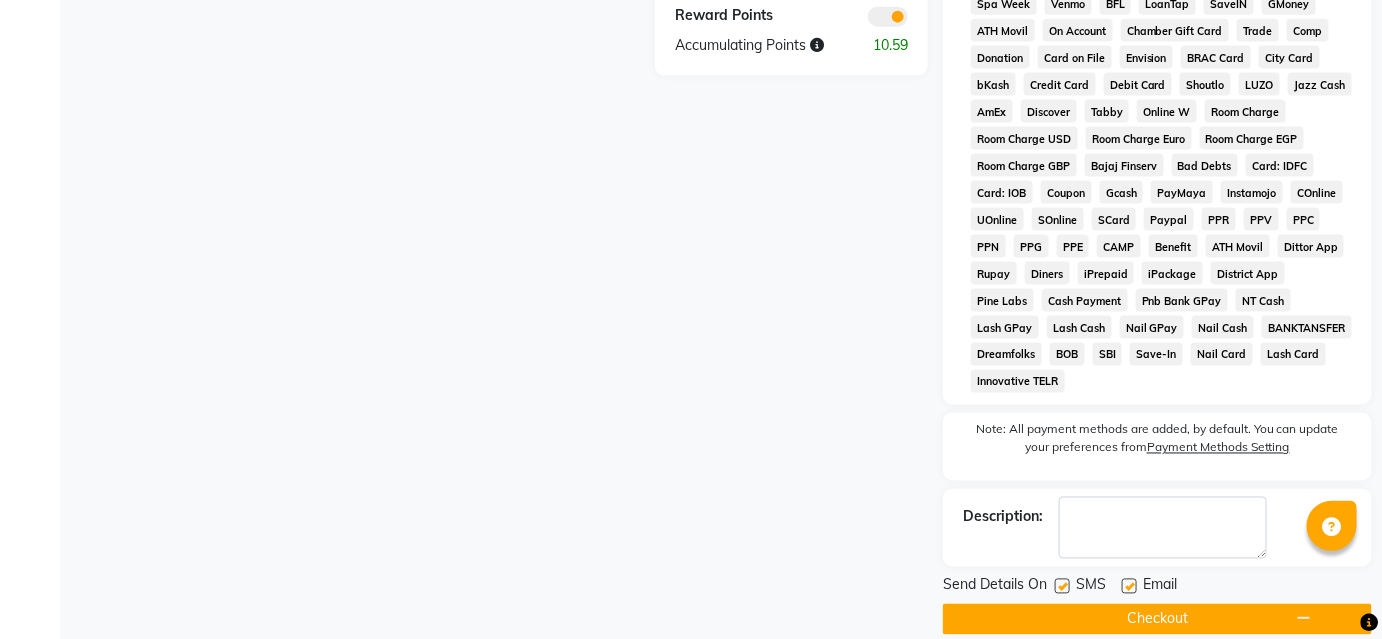 click on "Checkout" 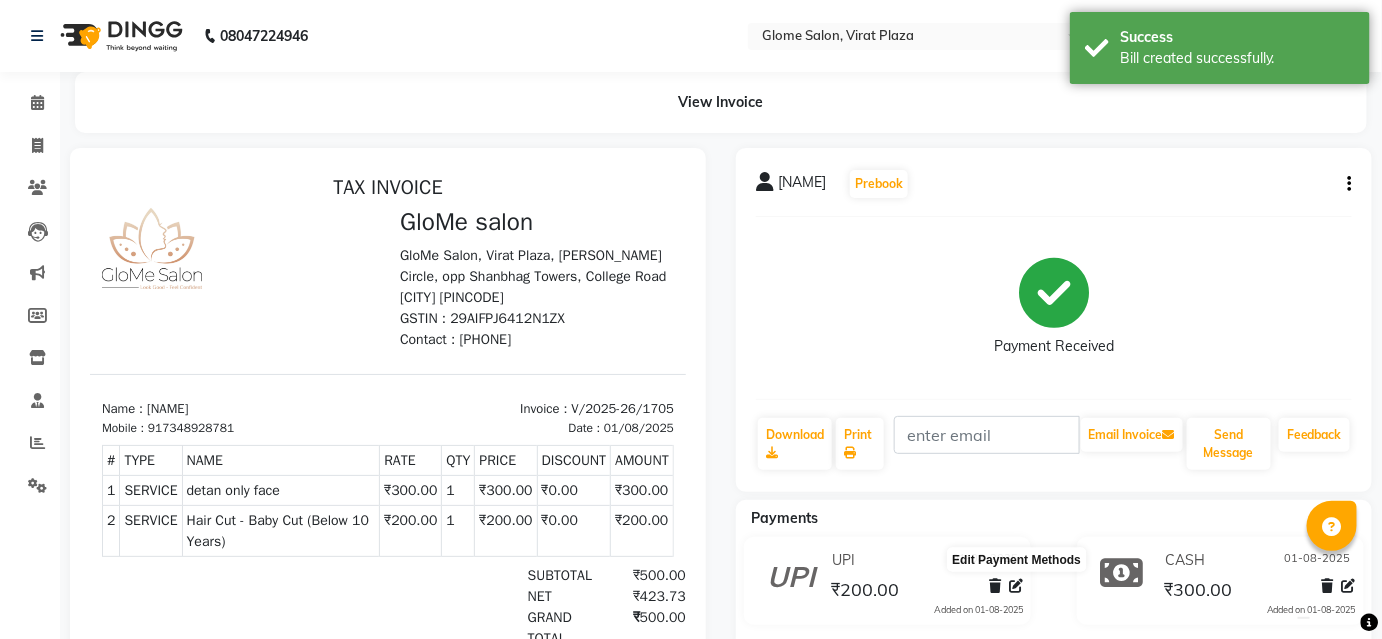 scroll, scrollTop: 0, scrollLeft: 0, axis: both 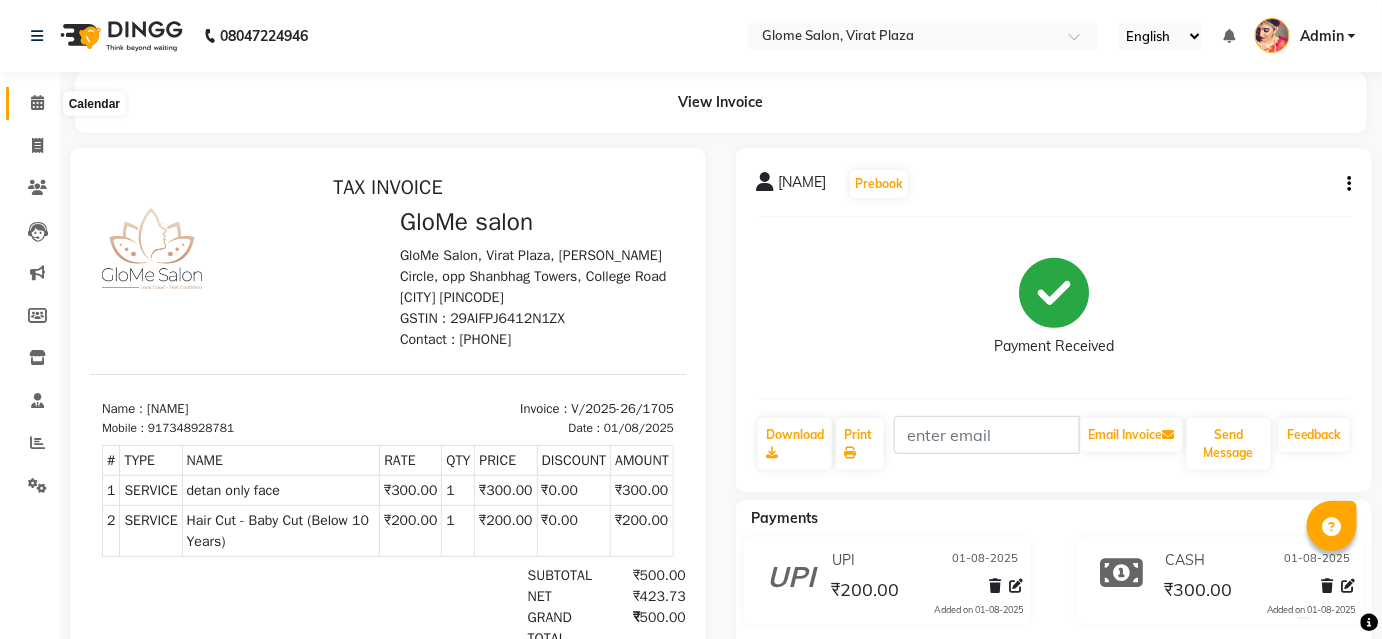 click 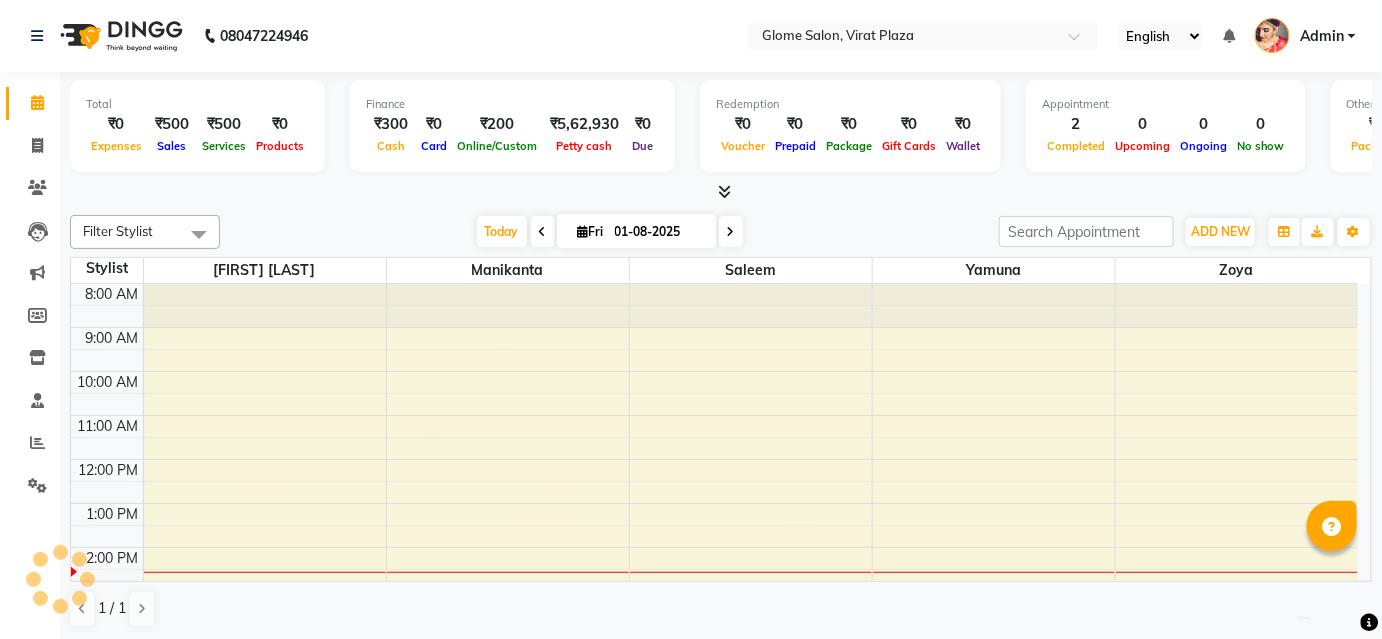 scroll, scrollTop: 0, scrollLeft: 0, axis: both 